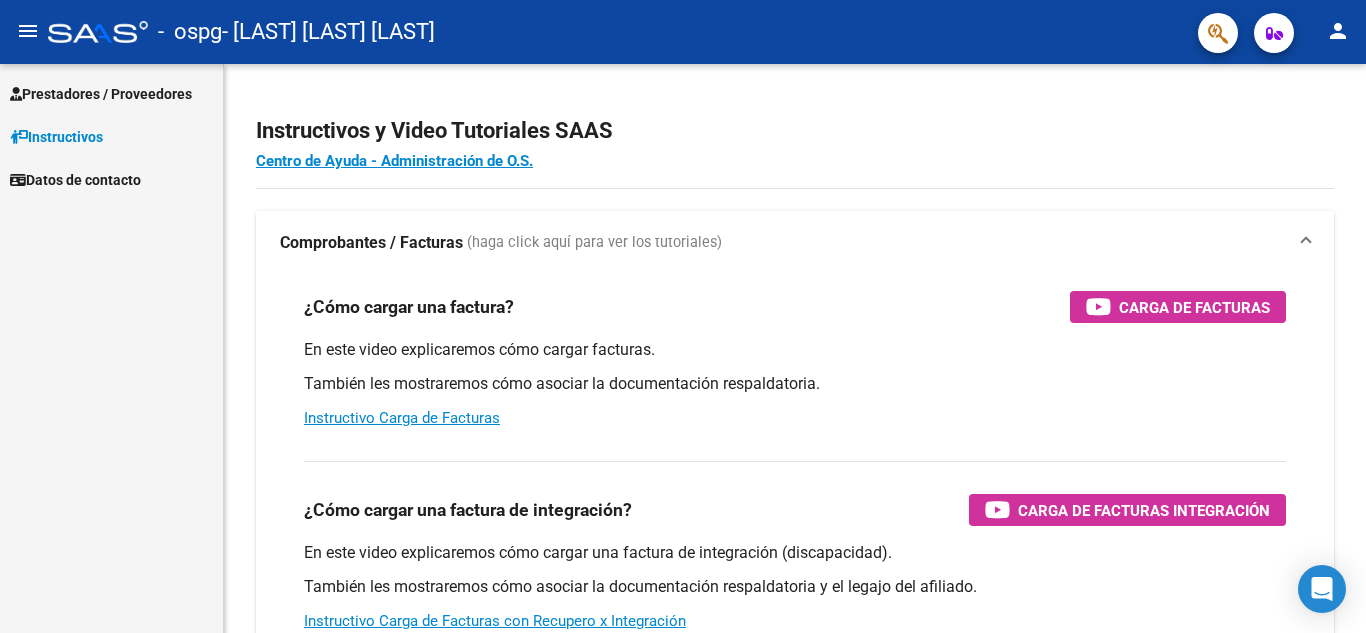 scroll, scrollTop: 0, scrollLeft: 0, axis: both 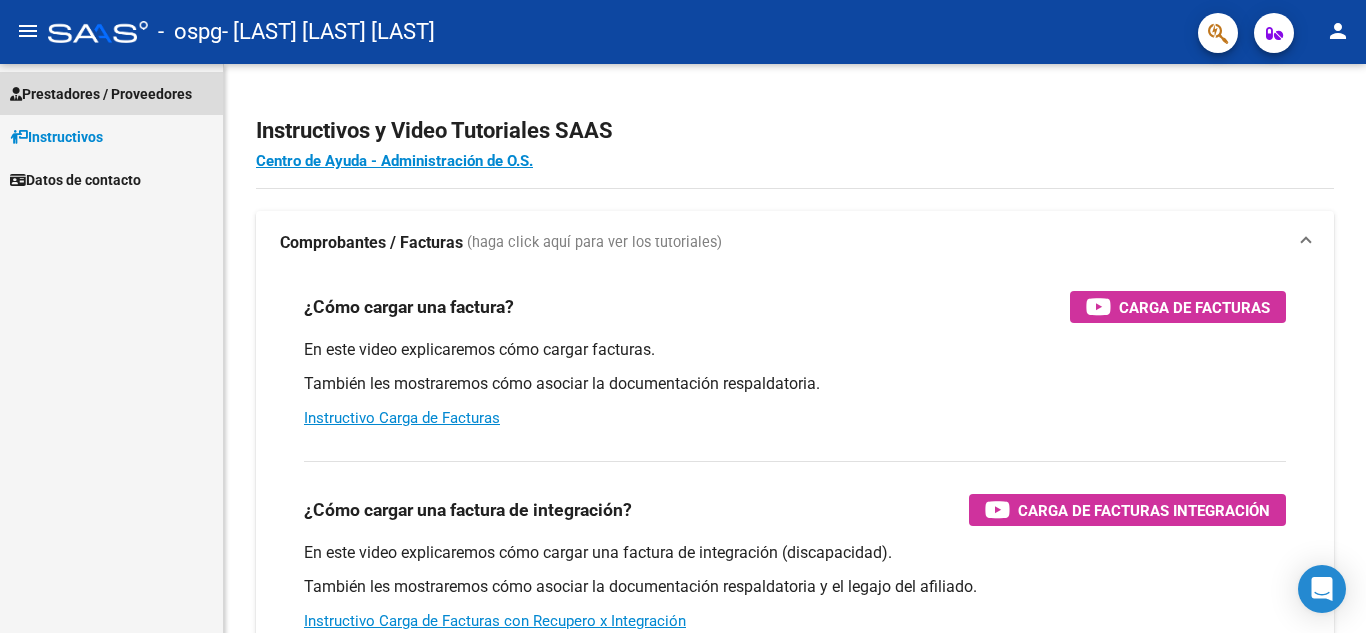 click on "Prestadores / Proveedores" at bounding box center [101, 94] 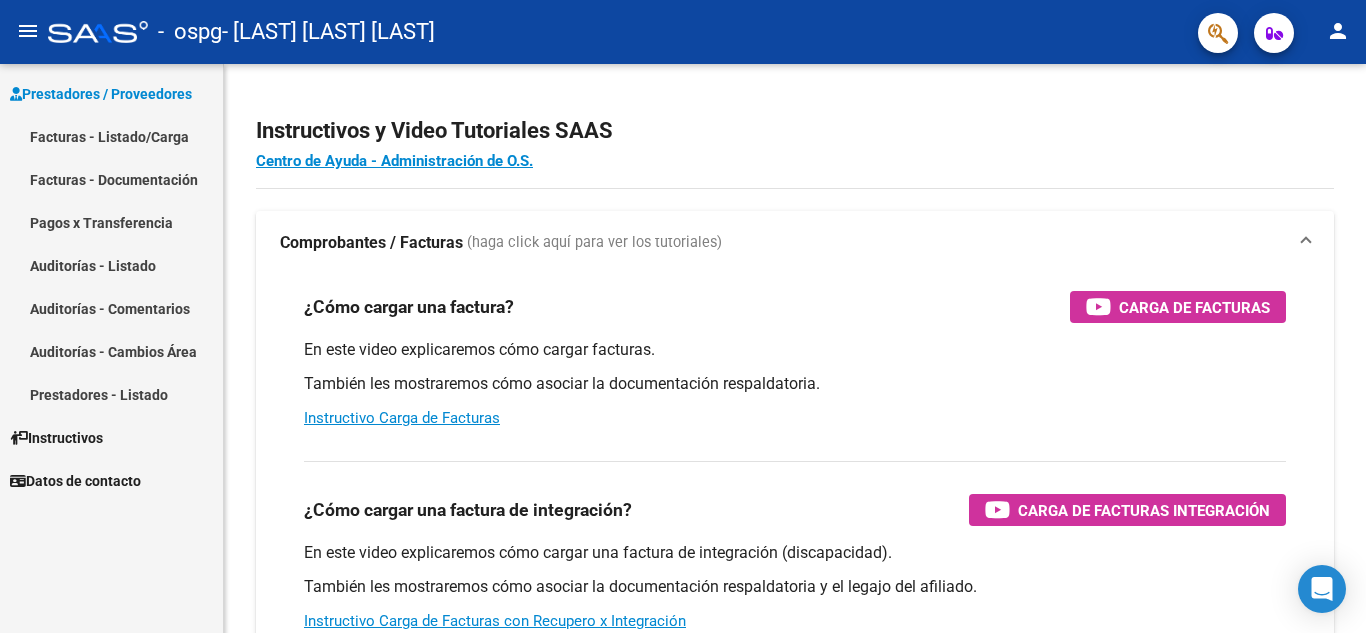 click on "Facturas - Listado/Carga" at bounding box center [111, 136] 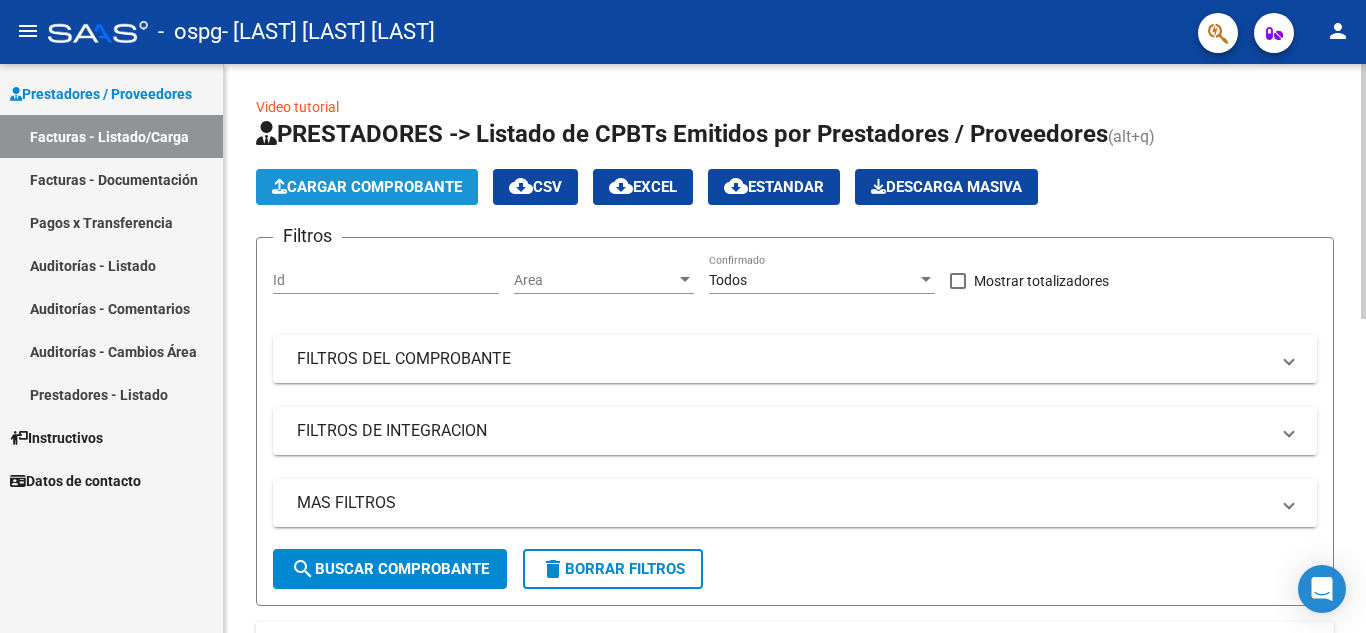 click on "Cargar Comprobante" 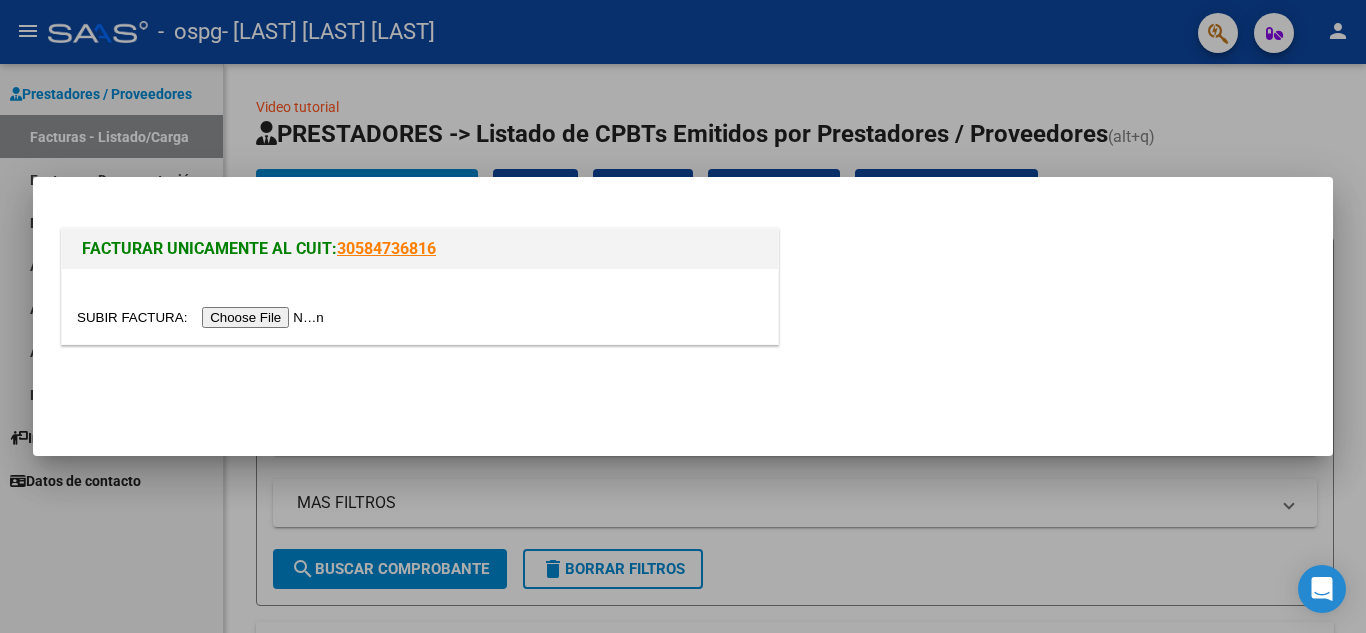 click at bounding box center (203, 317) 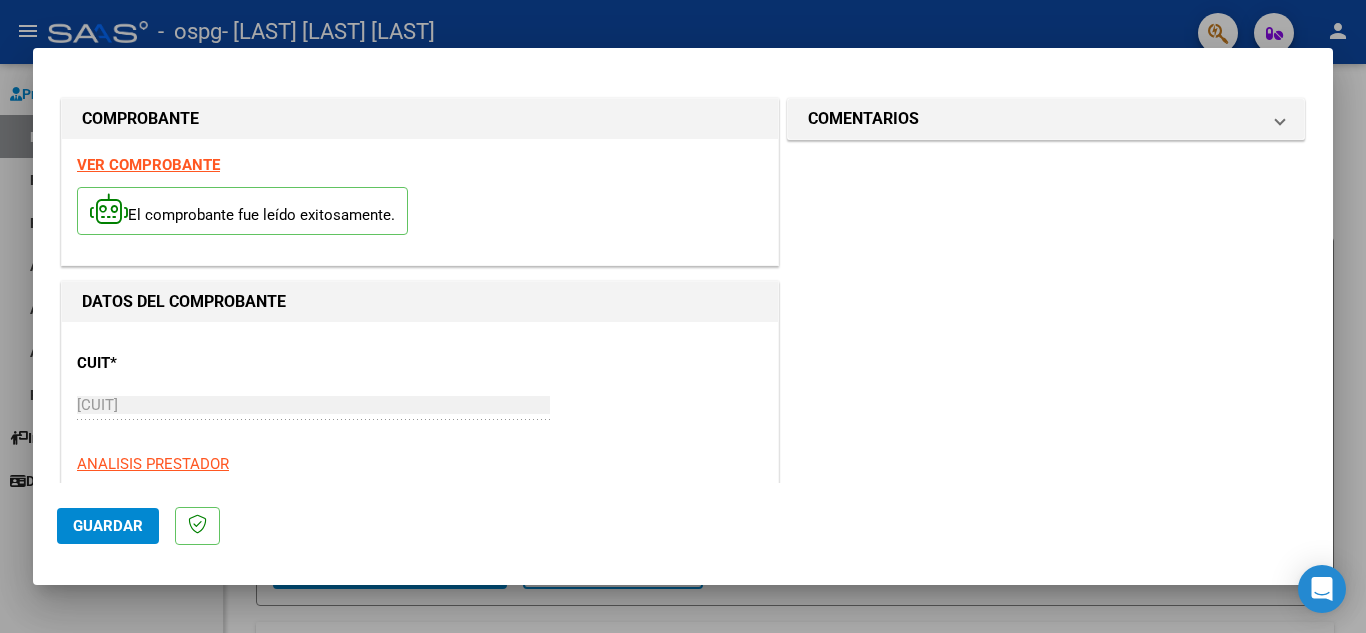 click on "Guardar" 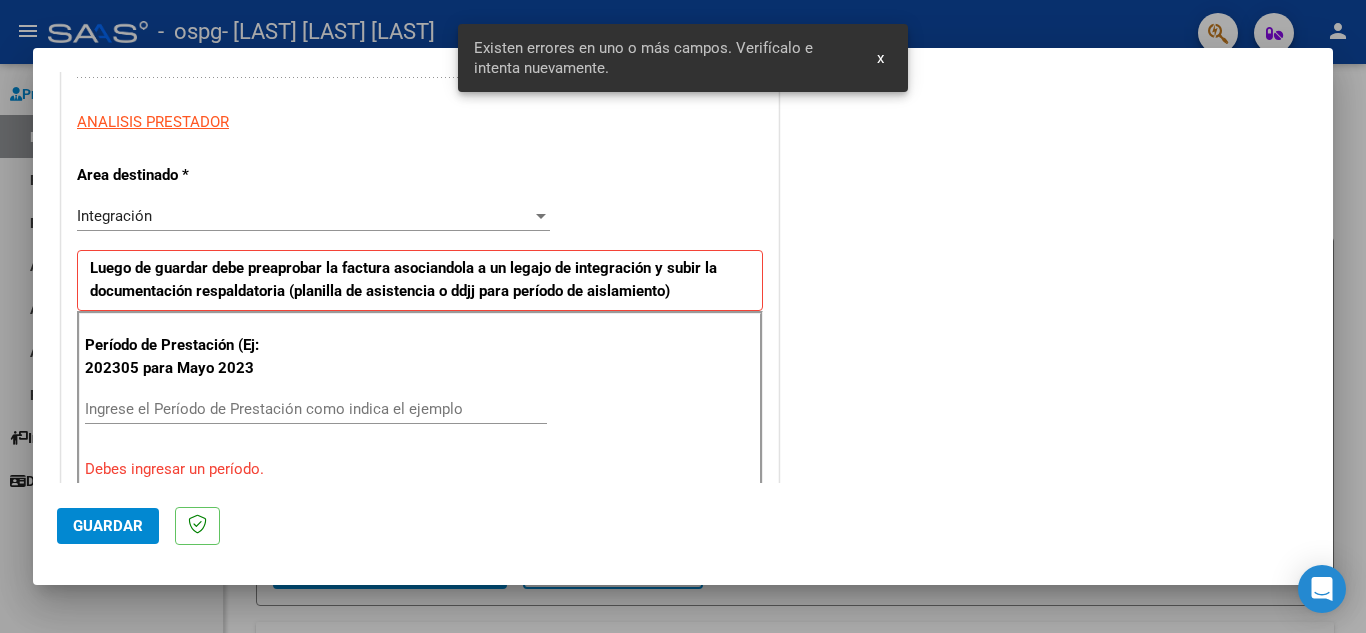scroll, scrollTop: 453, scrollLeft: 0, axis: vertical 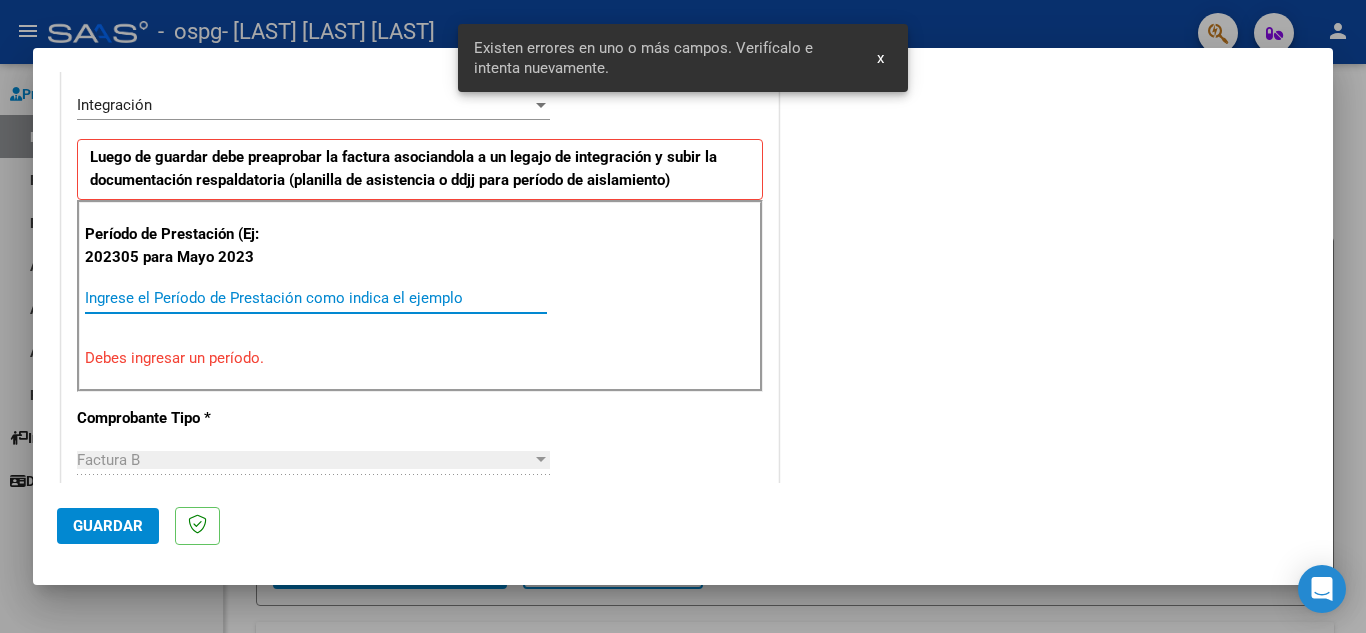 click on "Ingrese el Período de Prestación como indica el ejemplo" at bounding box center [316, 298] 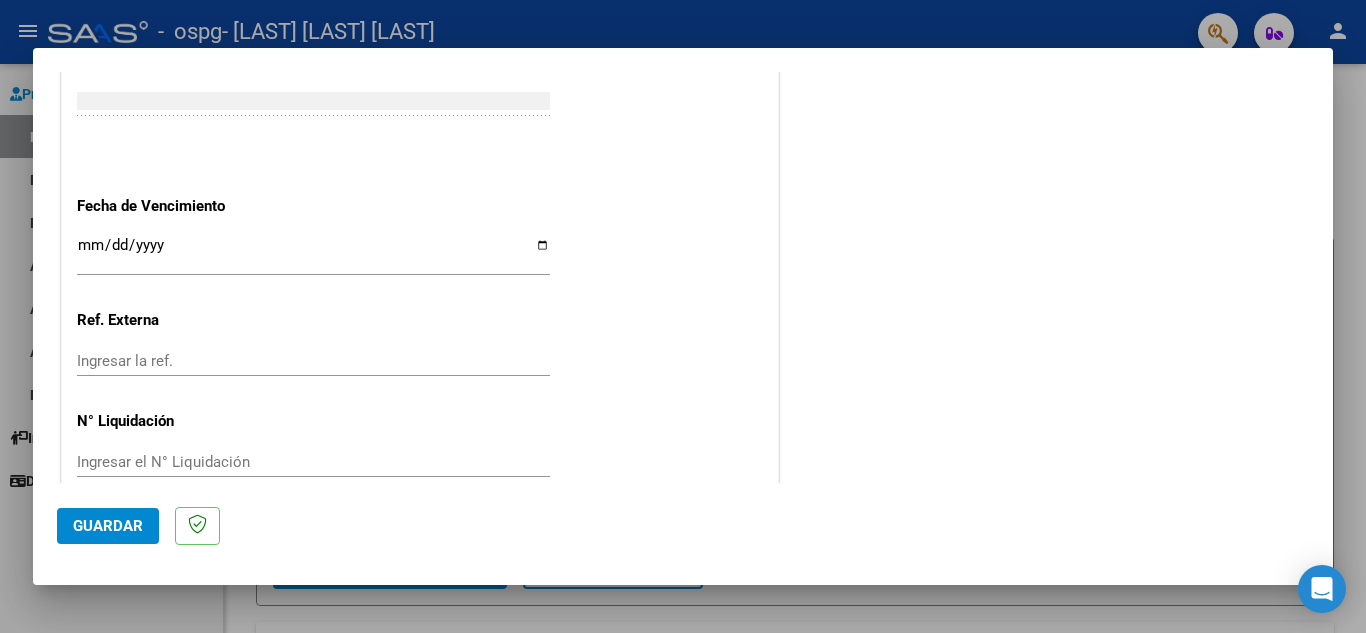 scroll, scrollTop: 1311, scrollLeft: 0, axis: vertical 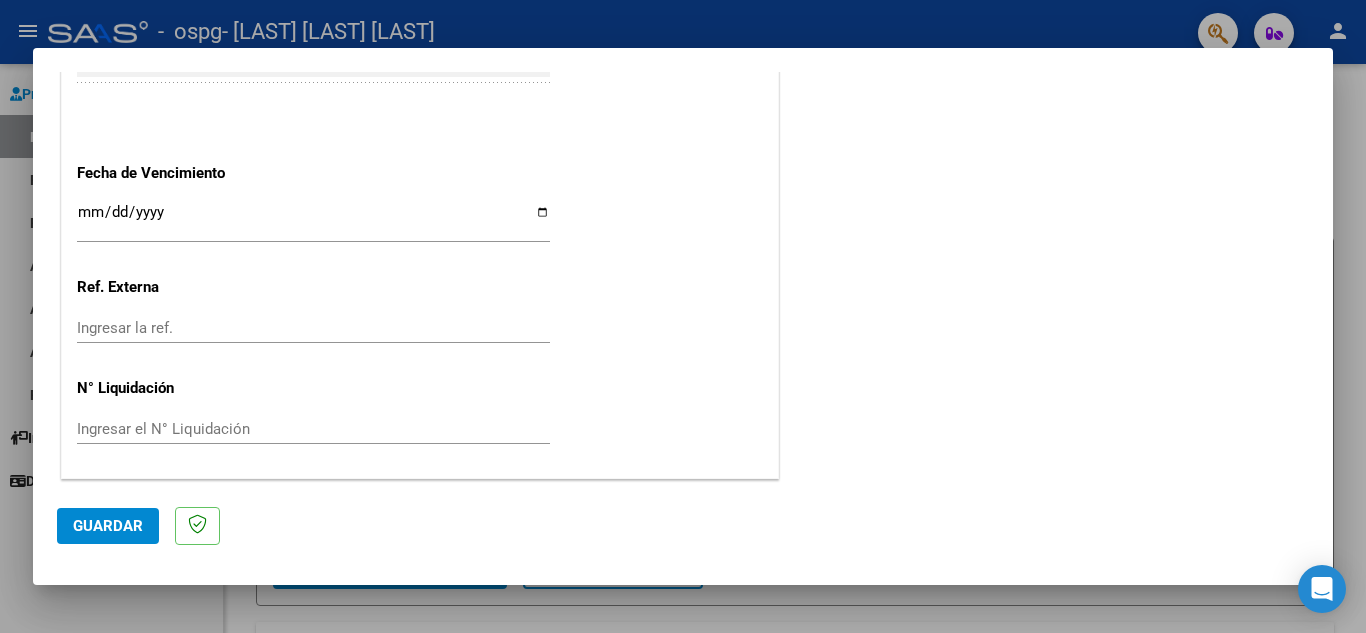 type on "202507" 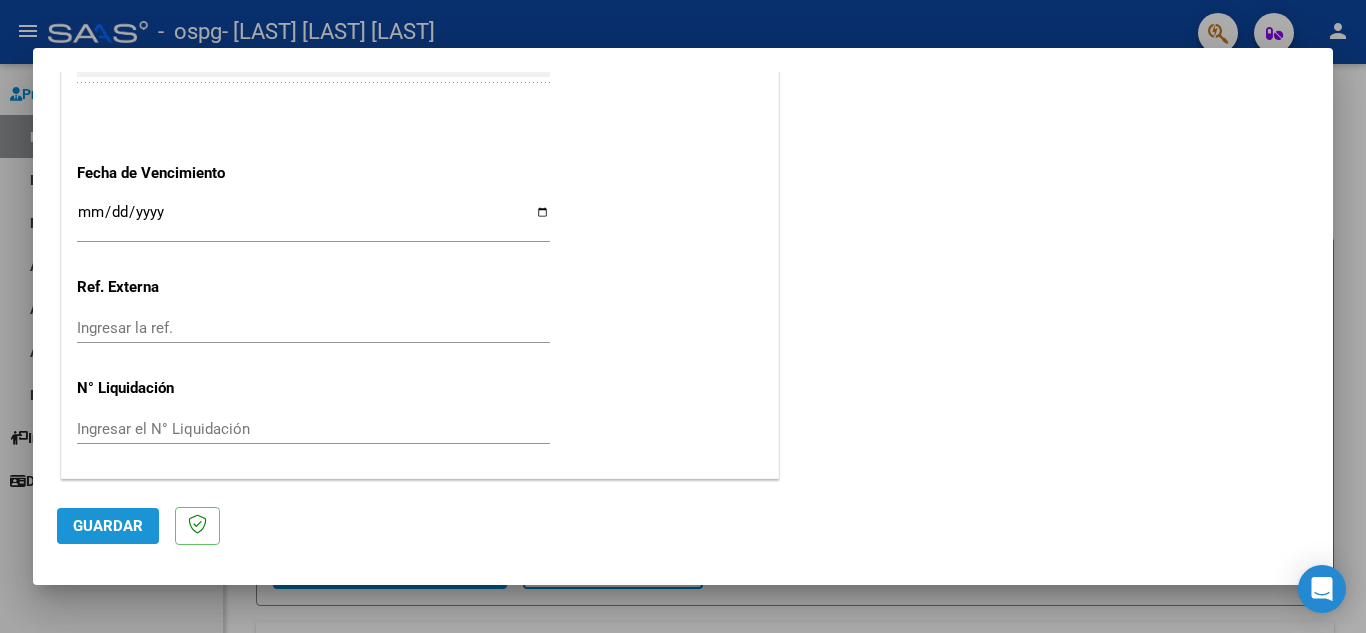 click on "Guardar" 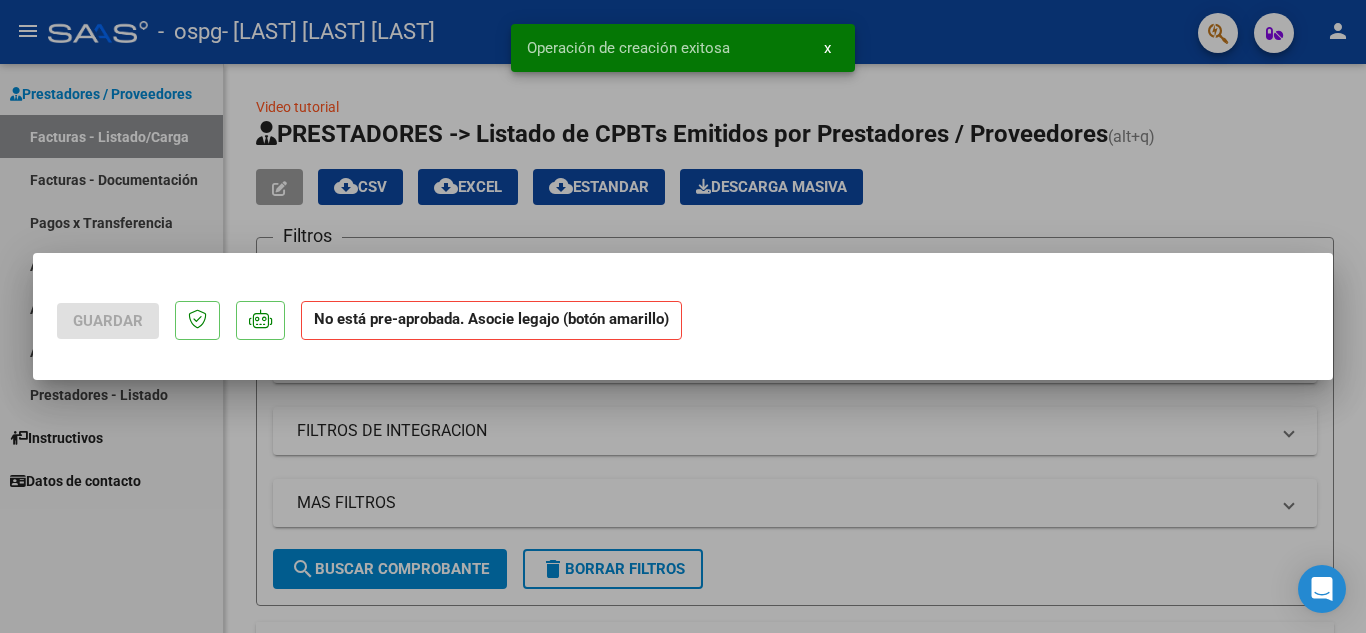 scroll, scrollTop: 0, scrollLeft: 0, axis: both 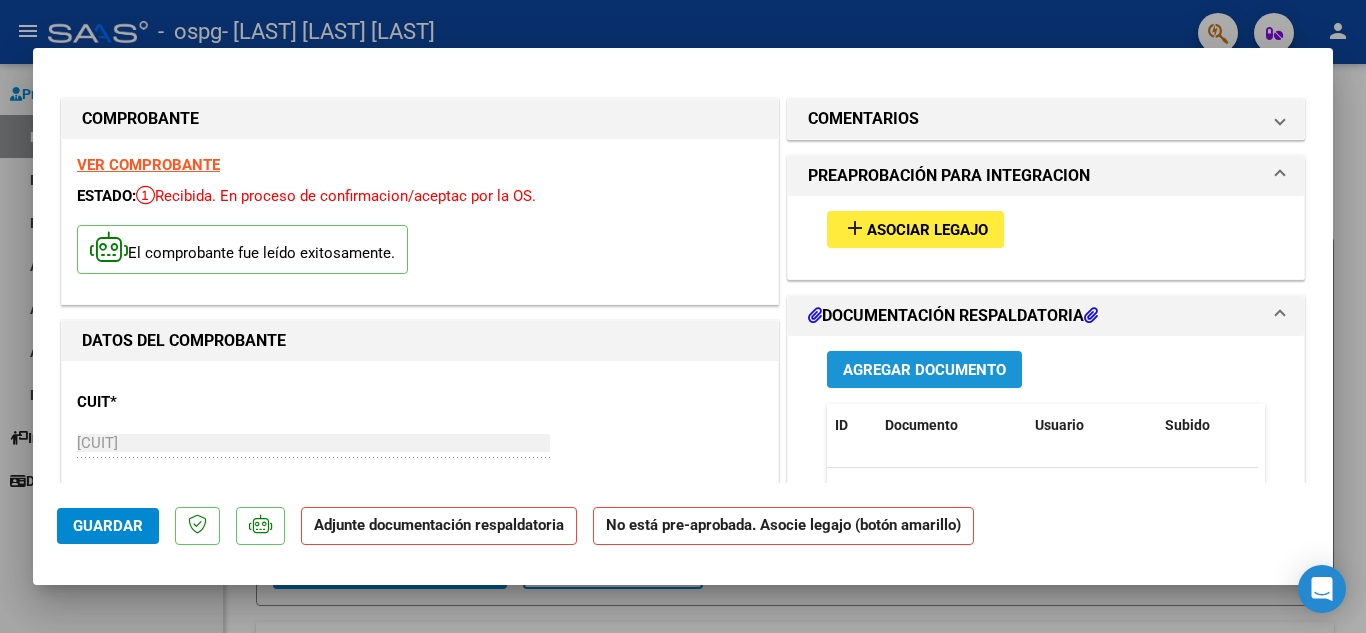 click on "Agregar Documento" at bounding box center (924, 370) 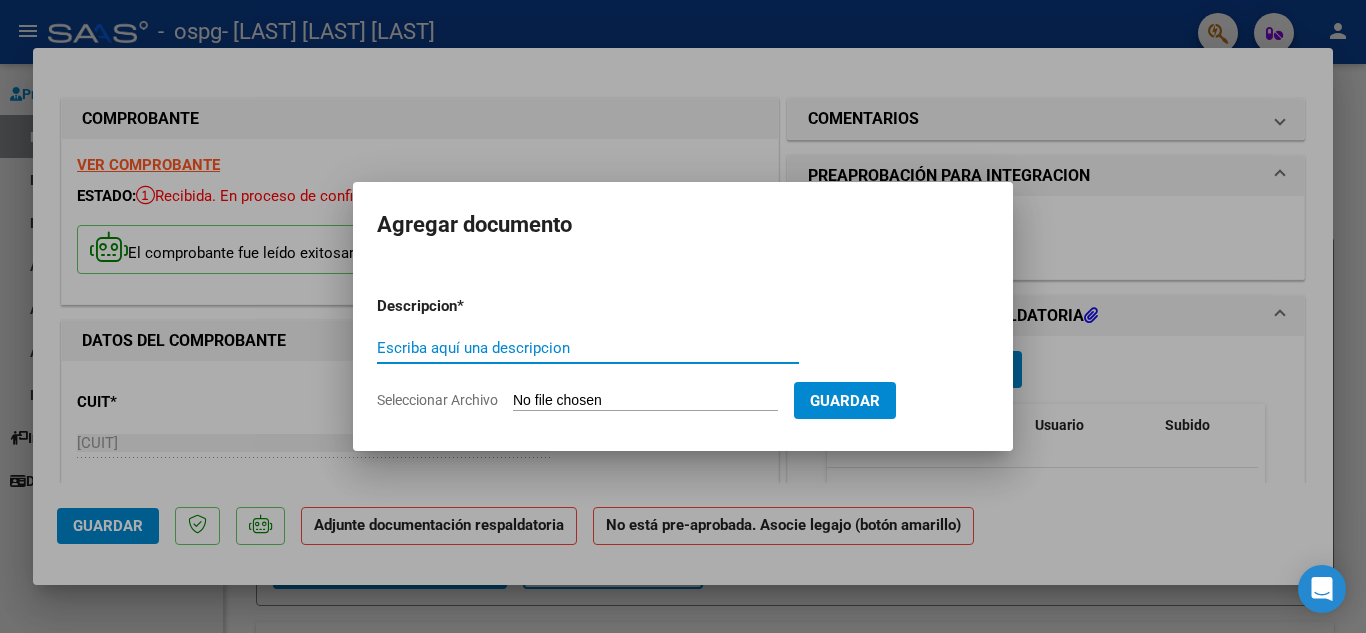 click on "Escriba aquí una descripcion" at bounding box center (588, 348) 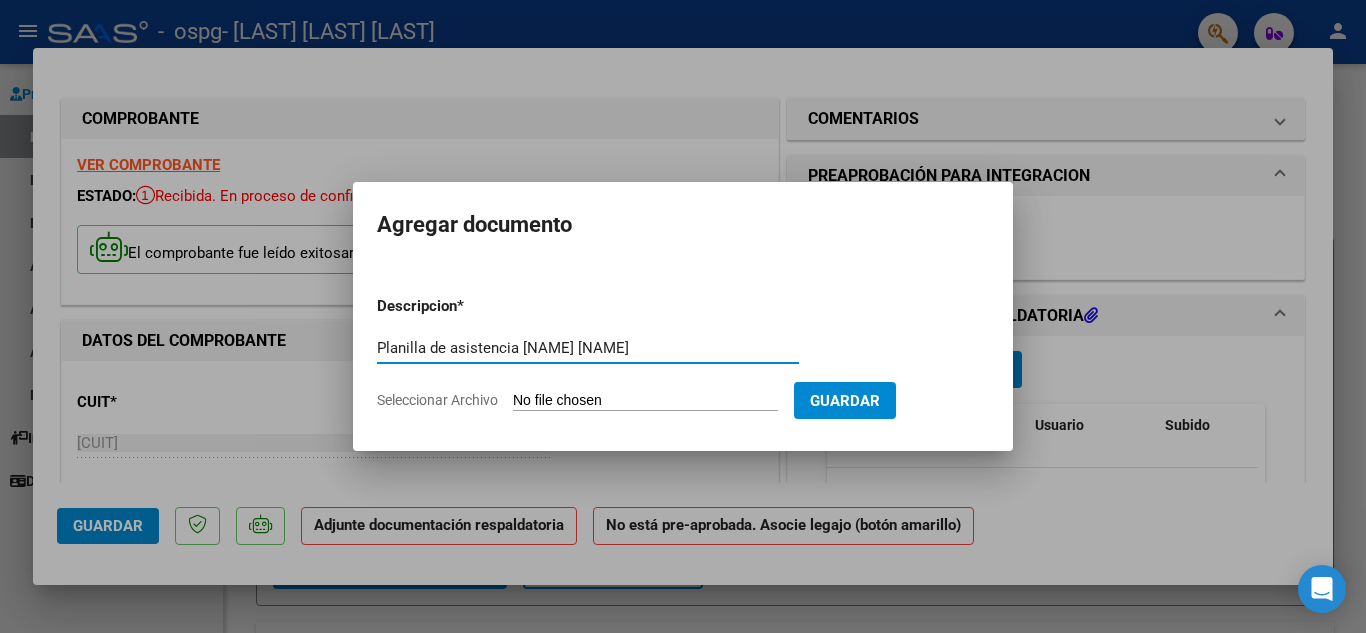 type on "Planilla de asistencia [NAME] [NAME]" 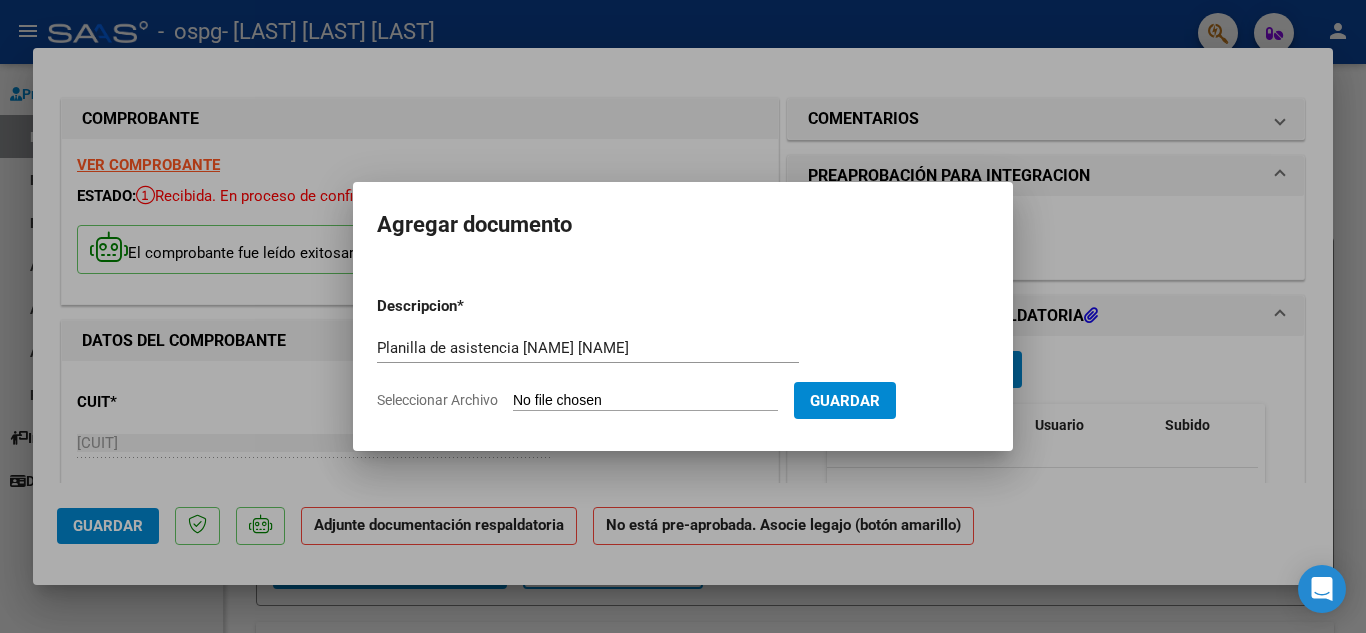 click on "Seleccionar Archivo" at bounding box center (645, 401) 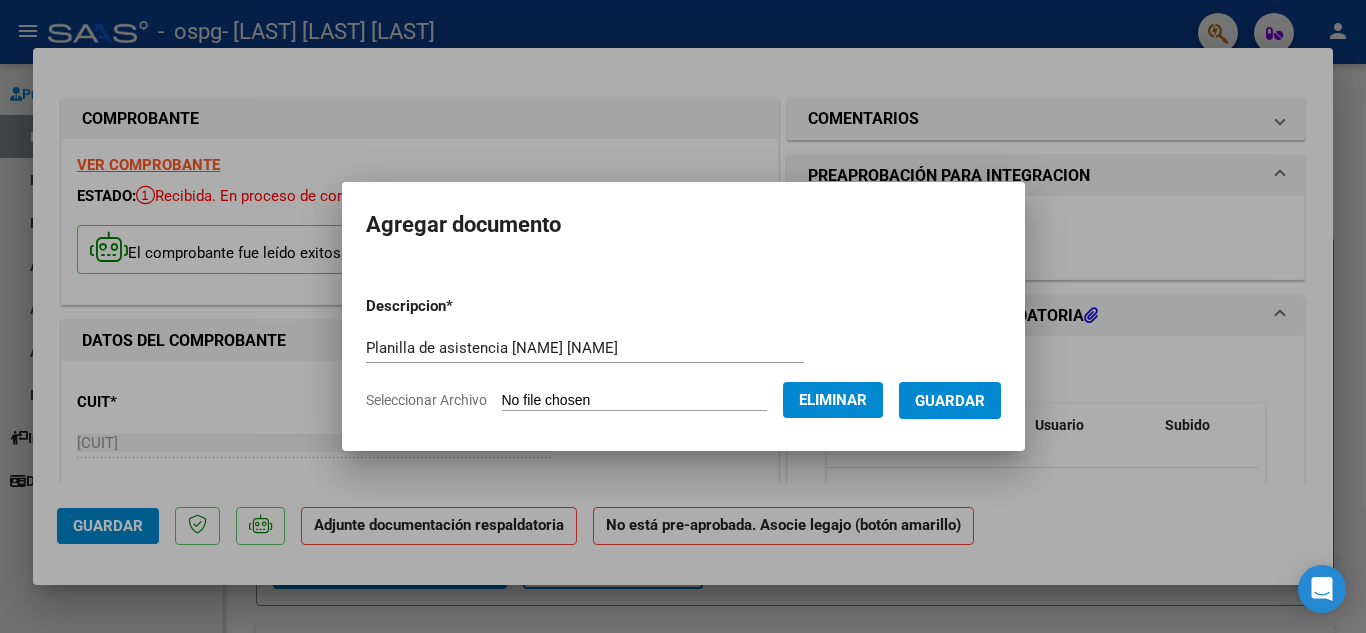 click on "Guardar" at bounding box center [950, 401] 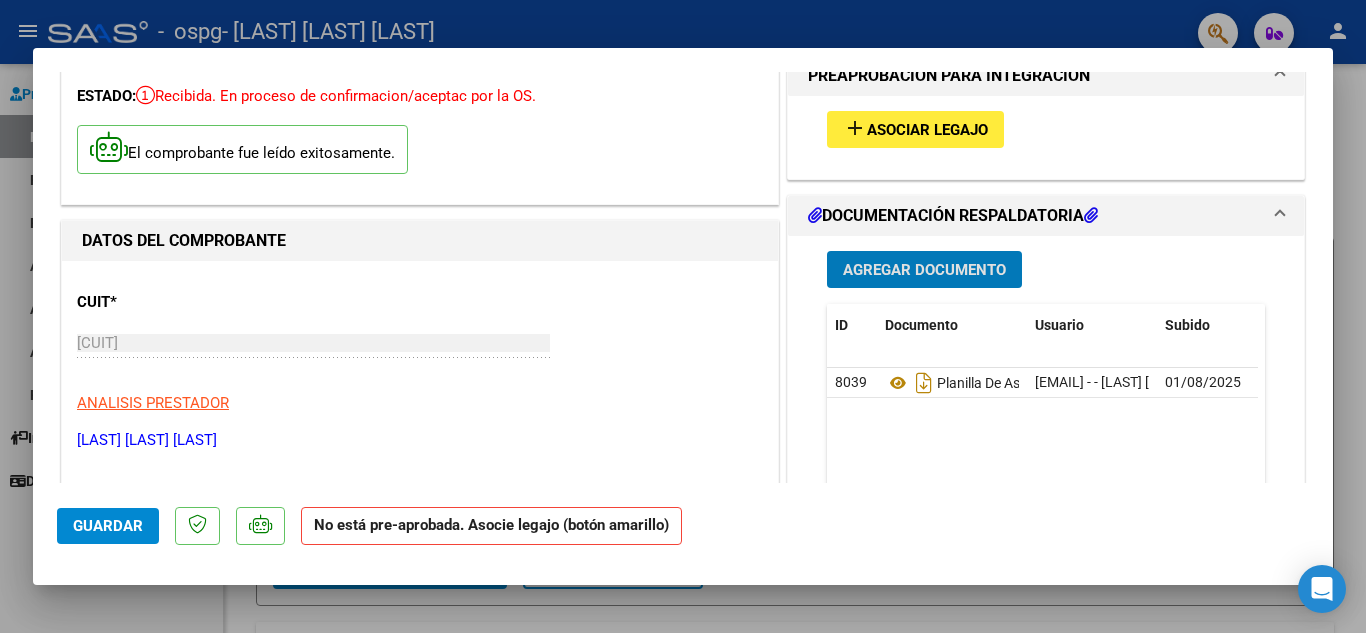 scroll, scrollTop: 0, scrollLeft: 0, axis: both 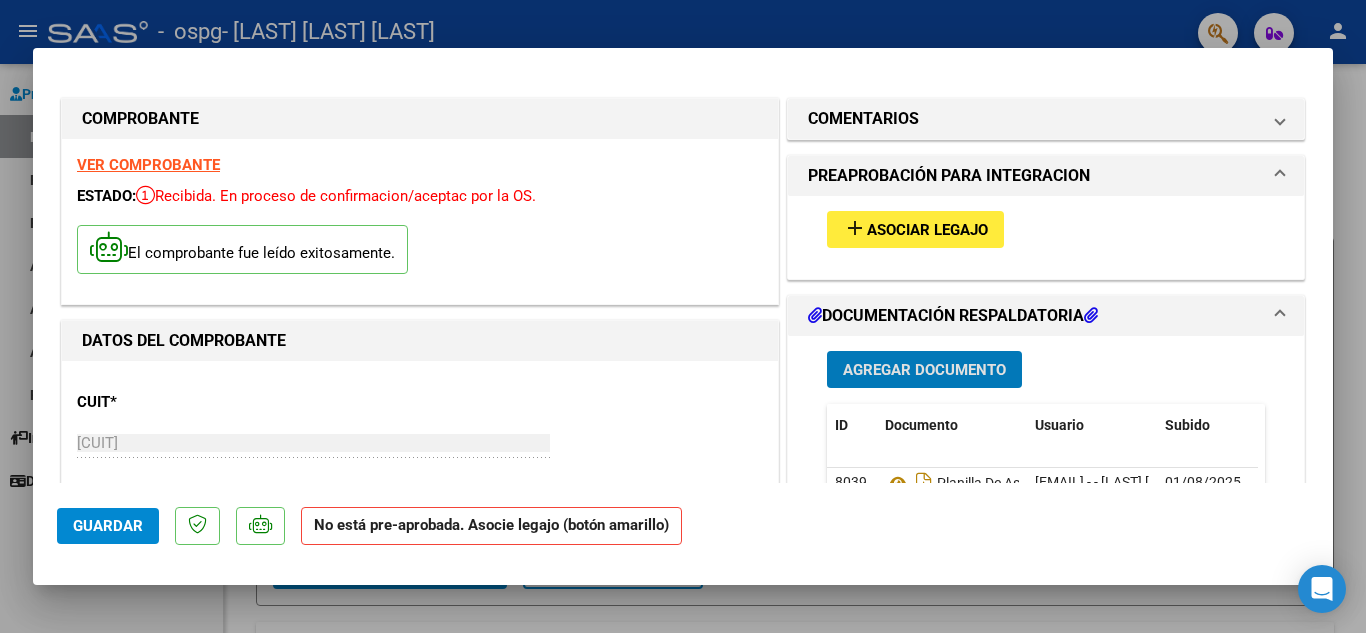 click on "Asociar Legajo" at bounding box center (927, 230) 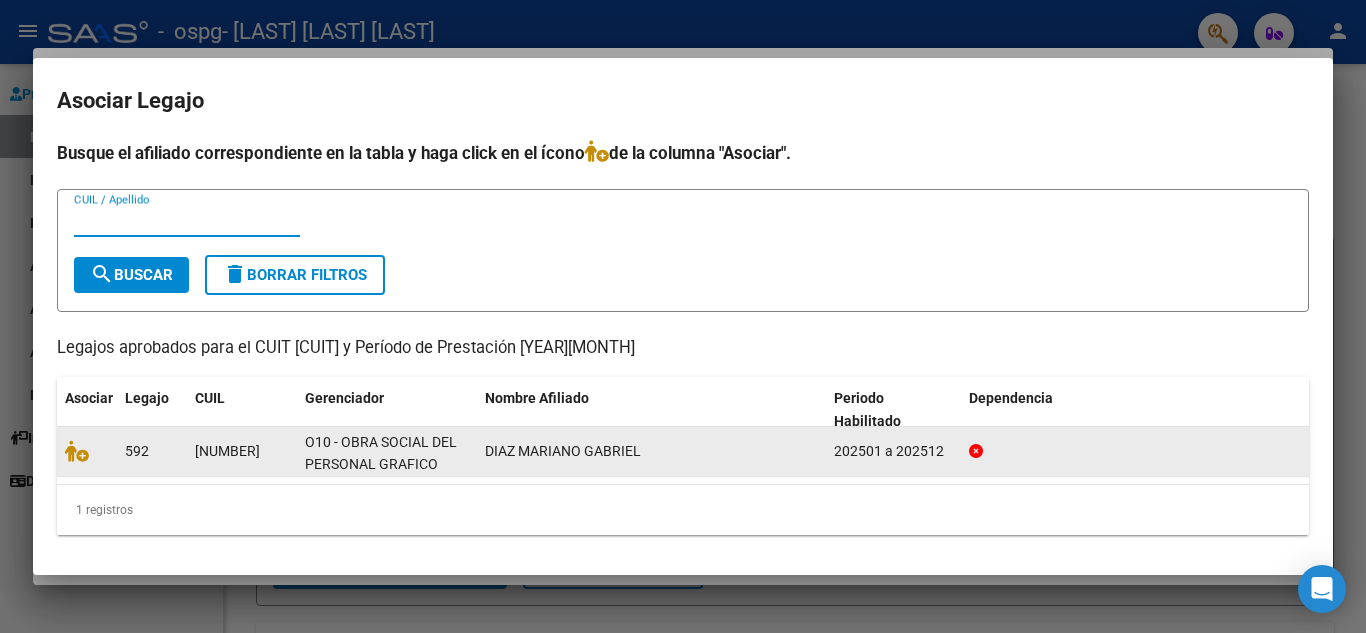 click on "592" 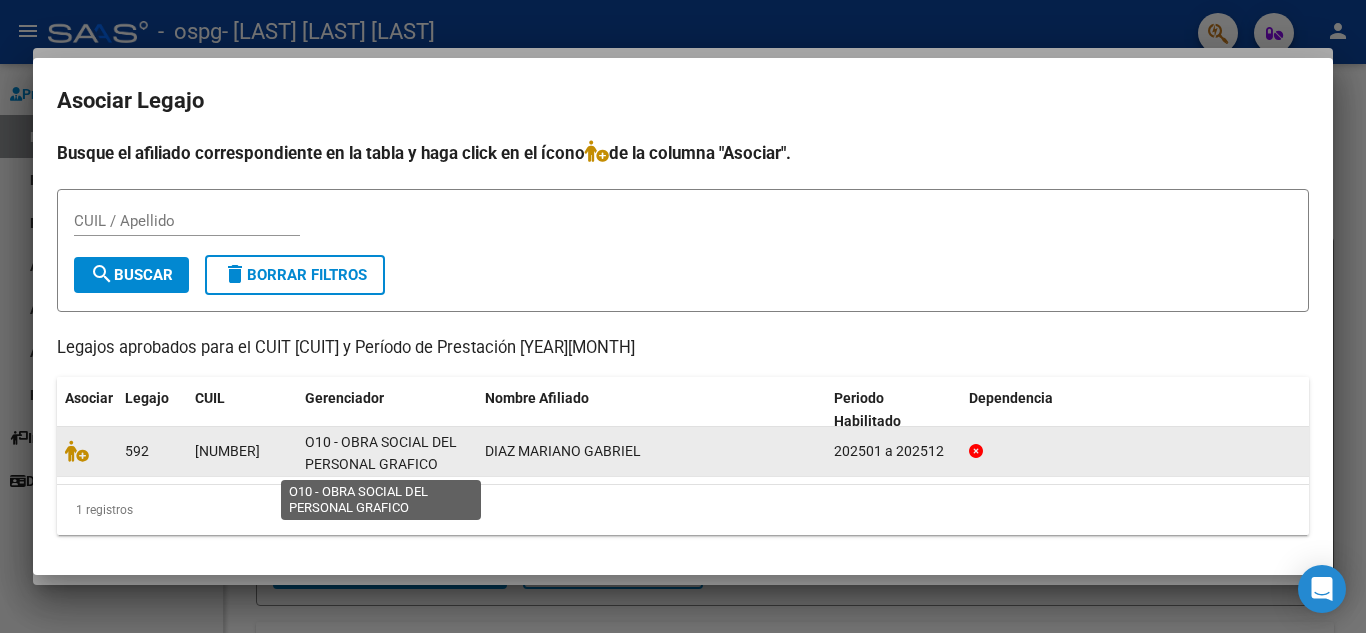 click on "O10 - OBRA SOCIAL DEL PERSONAL GRAFICO" 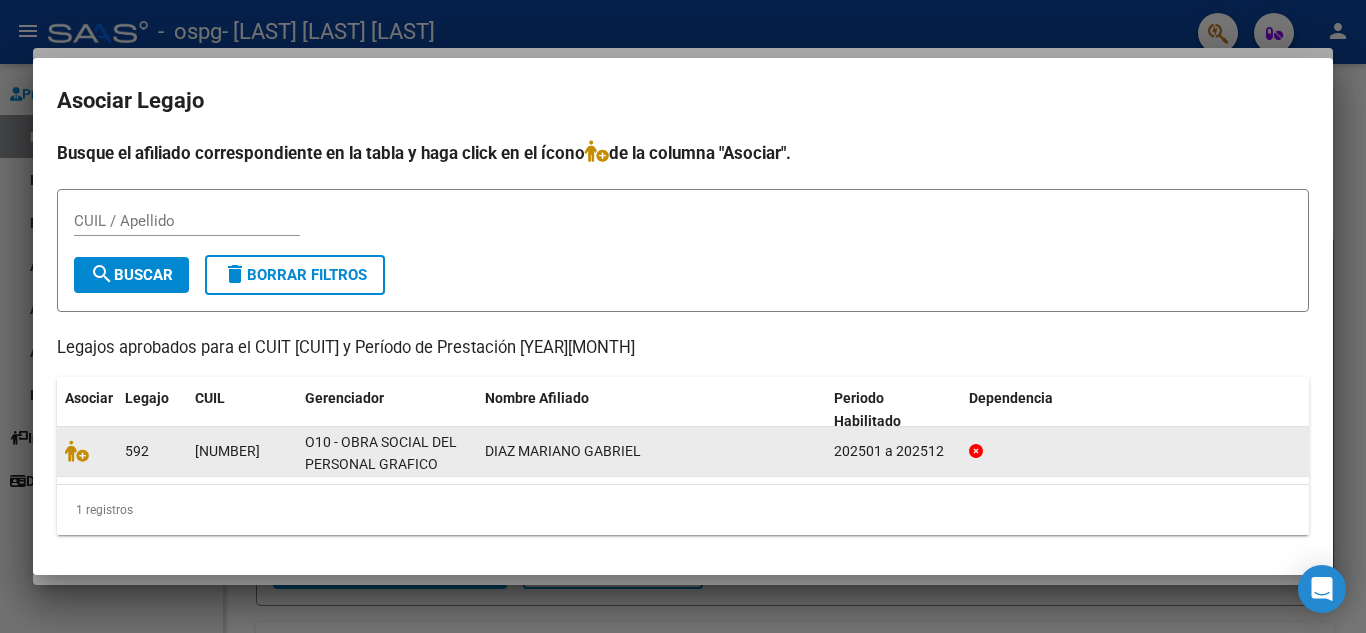 click on "592" 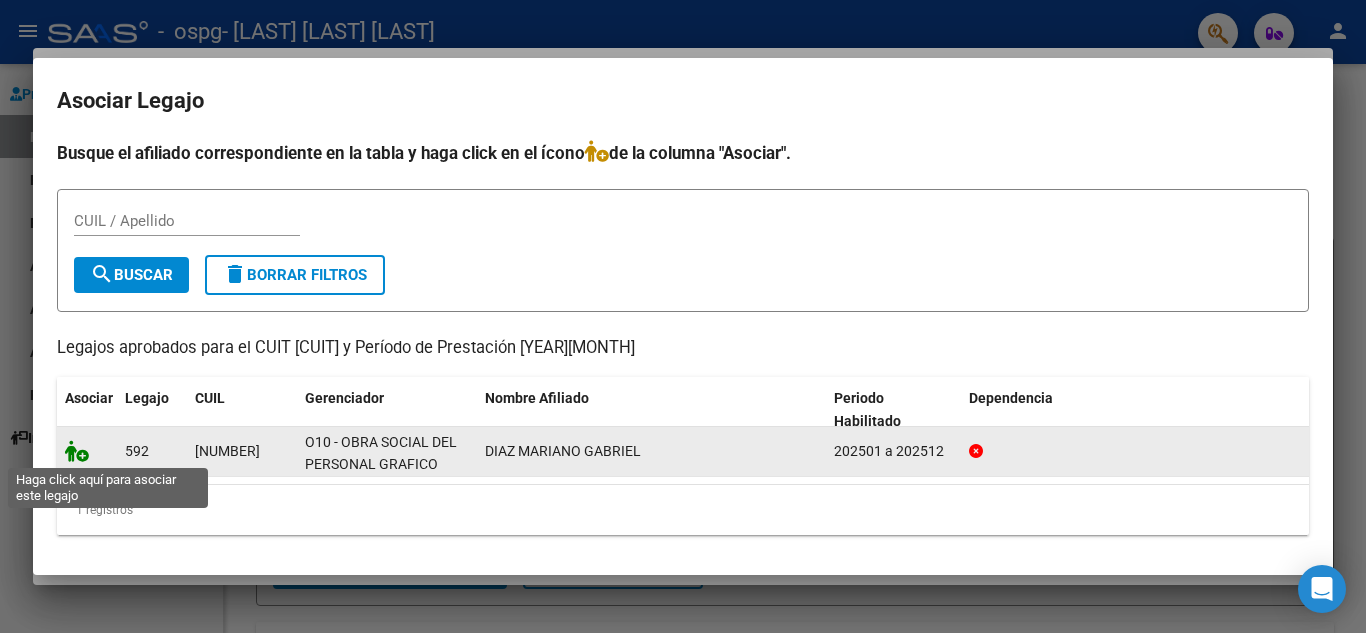 click 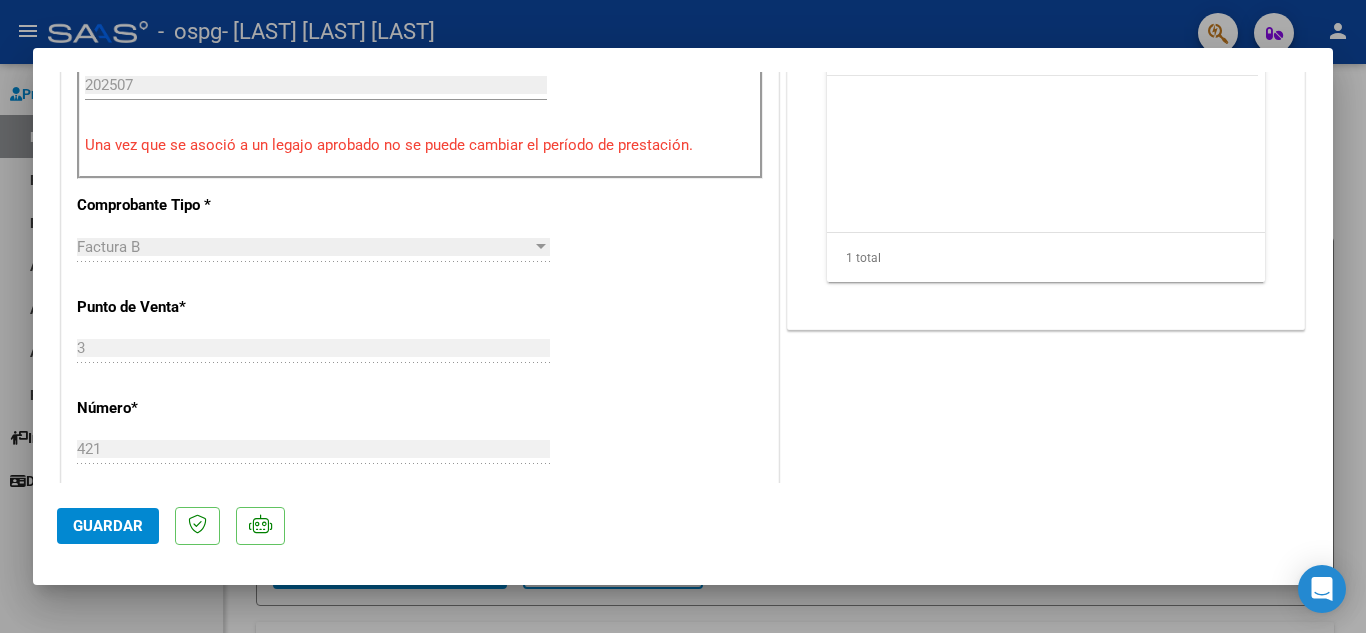scroll, scrollTop: 700, scrollLeft: 0, axis: vertical 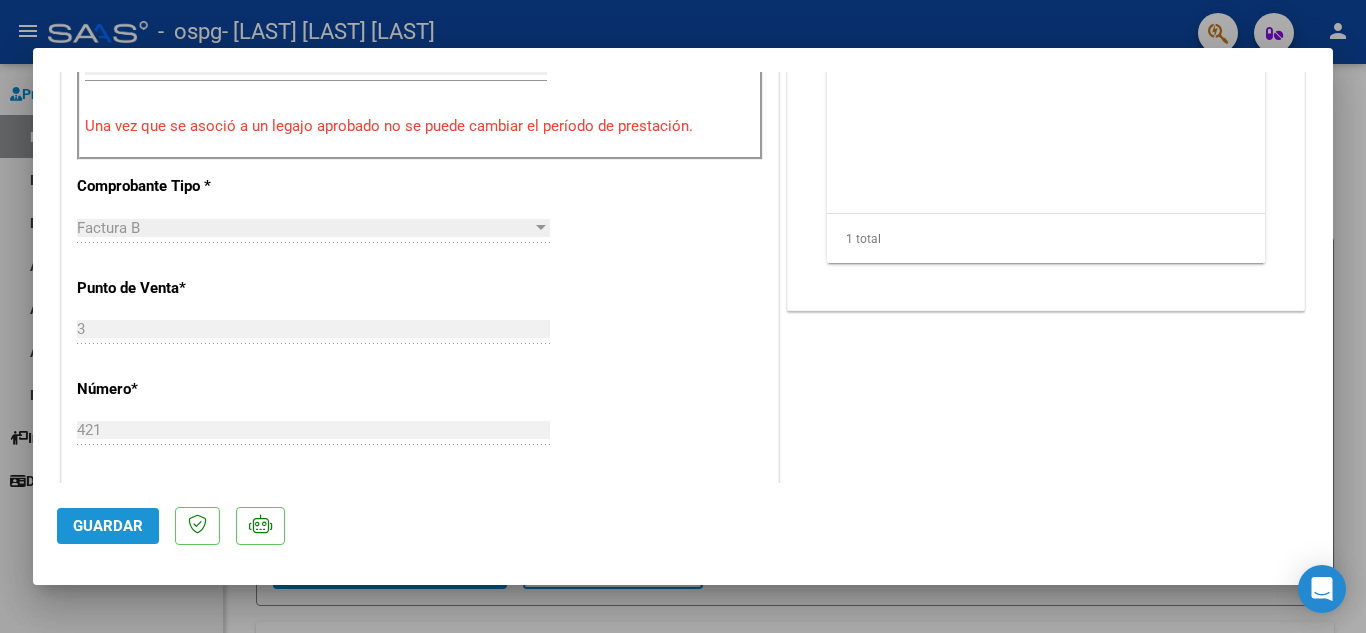 click on "Guardar" 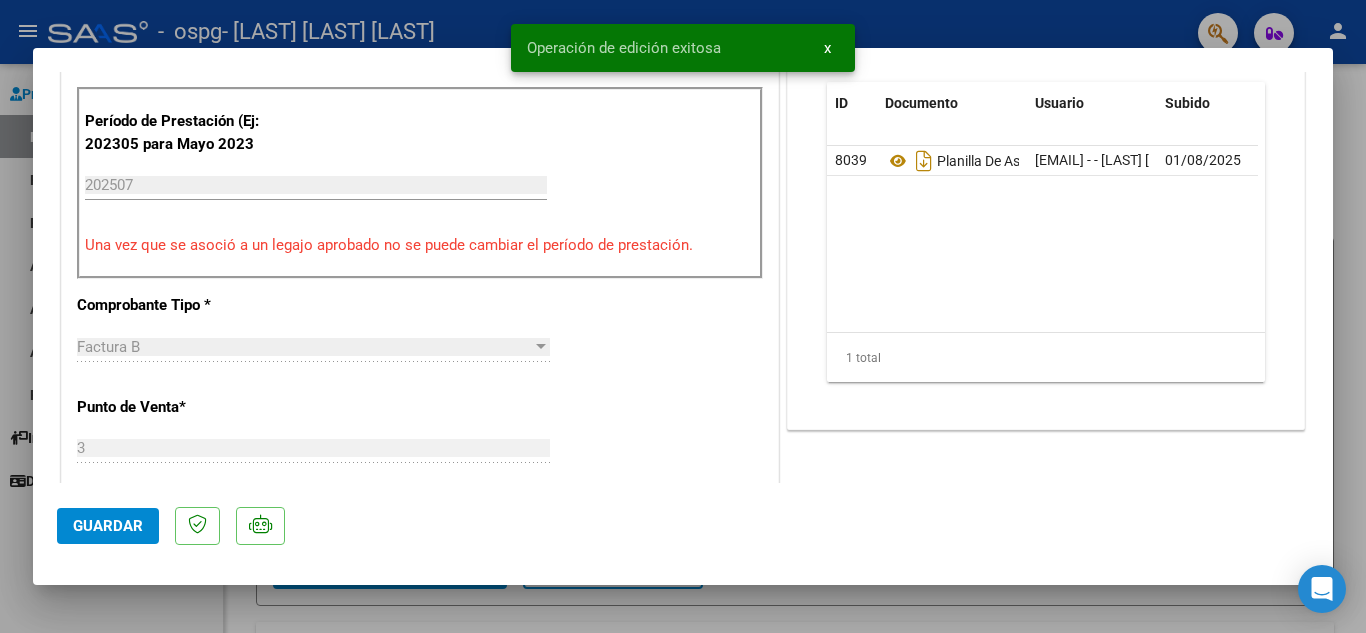 scroll, scrollTop: 400, scrollLeft: 0, axis: vertical 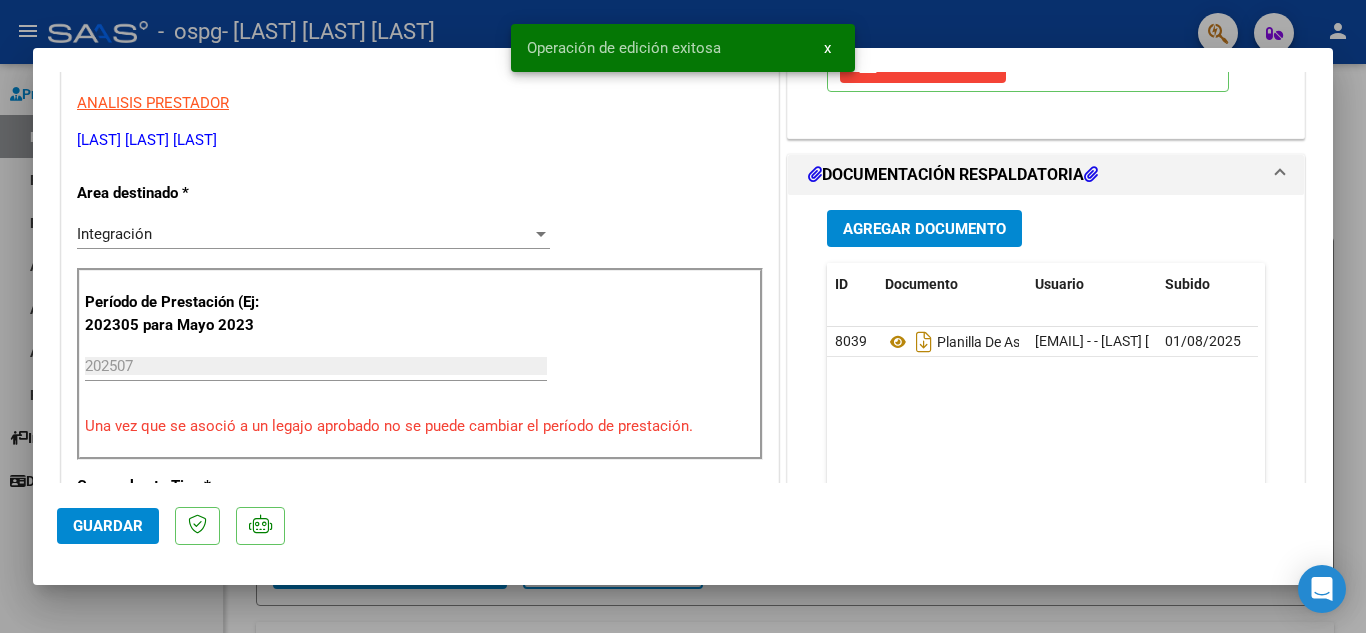 click at bounding box center (683, 316) 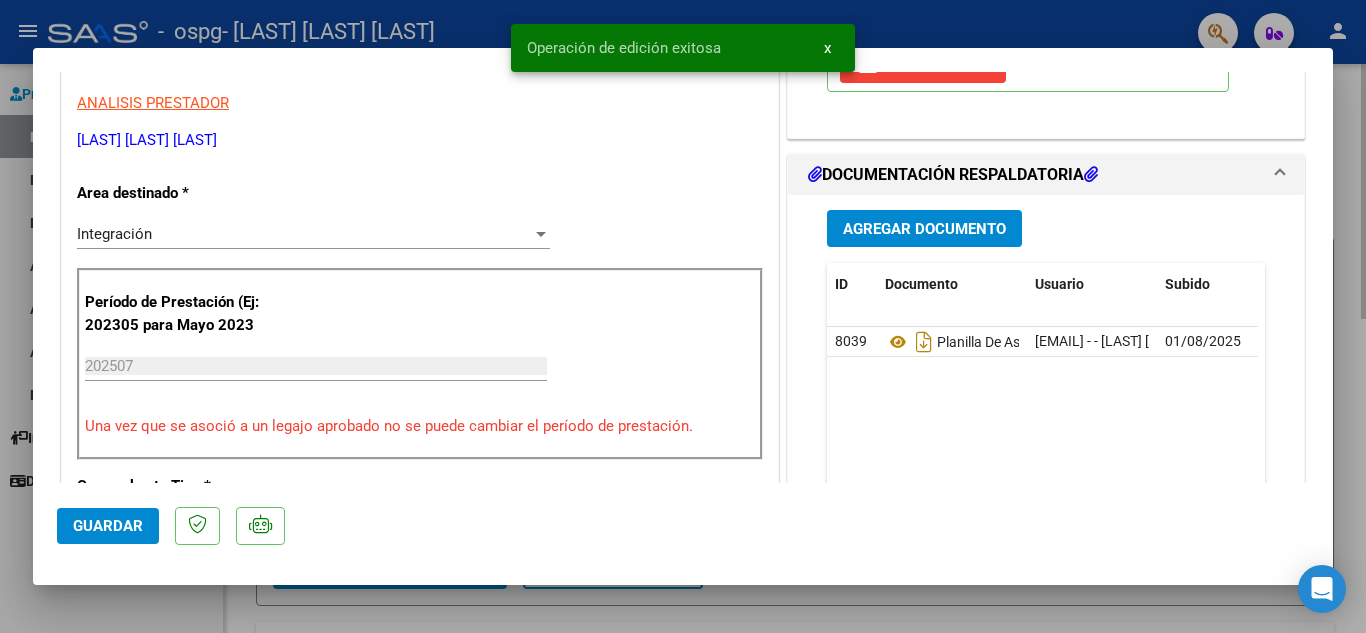 type 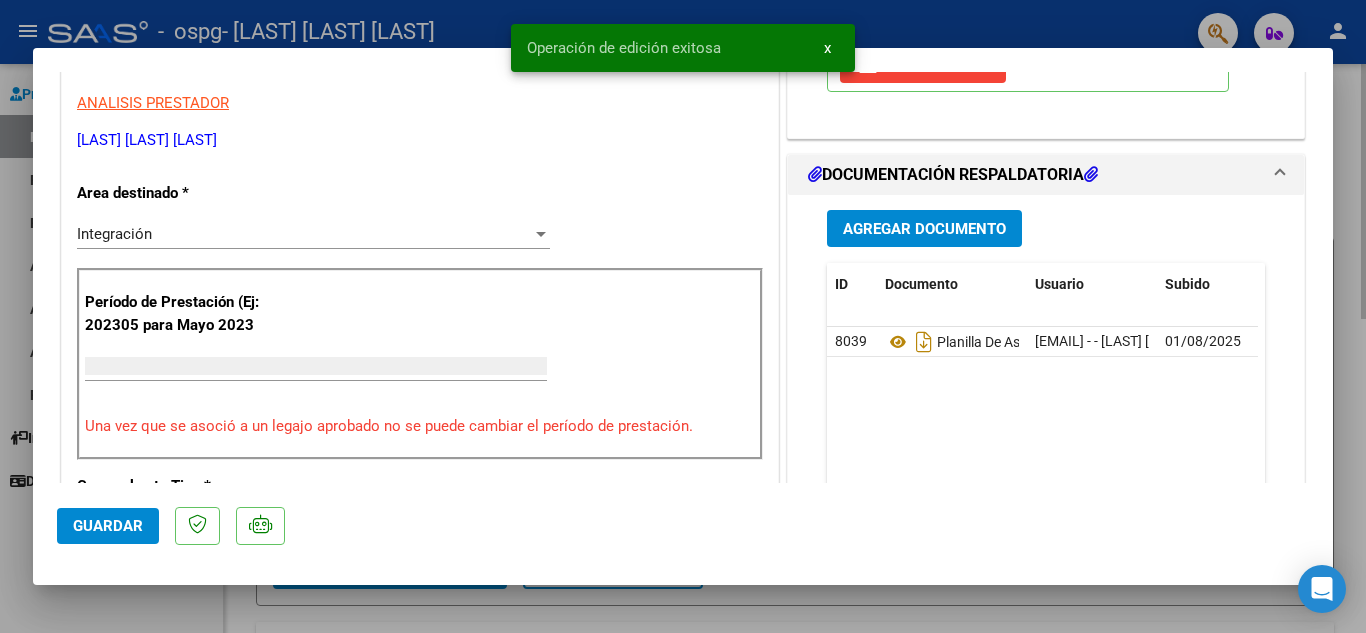 scroll, scrollTop: 339, scrollLeft: 0, axis: vertical 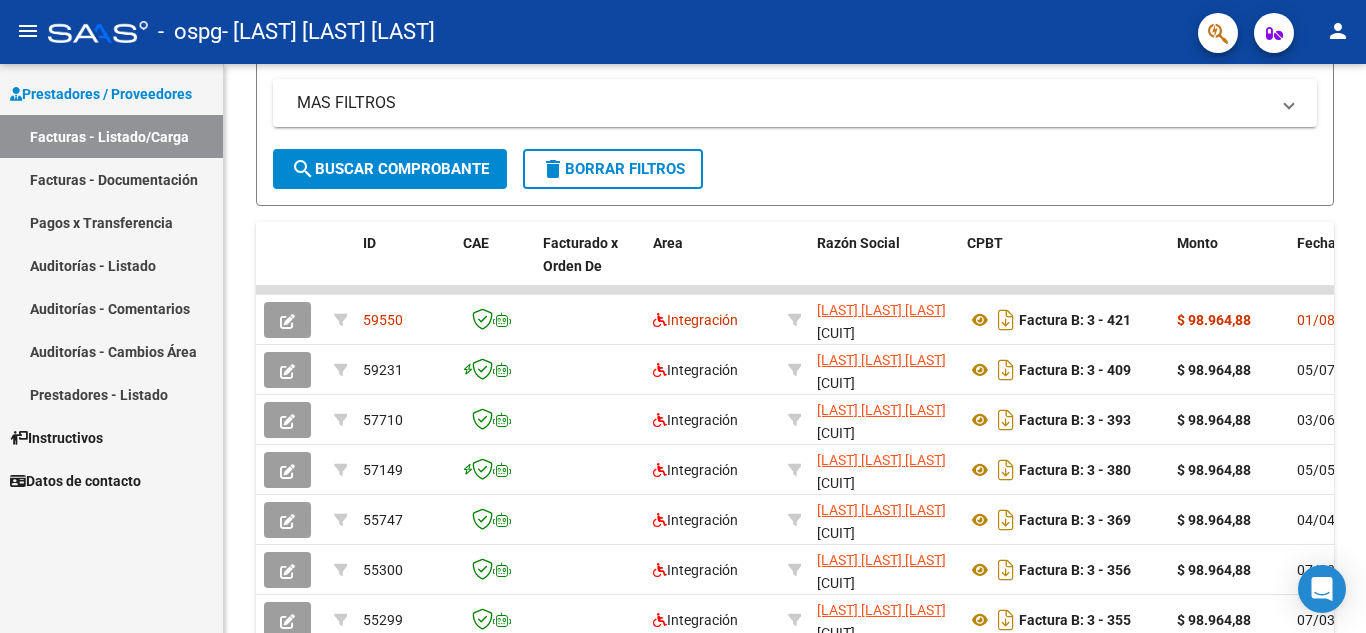 click on "Pagos x Transferencia" at bounding box center (111, 222) 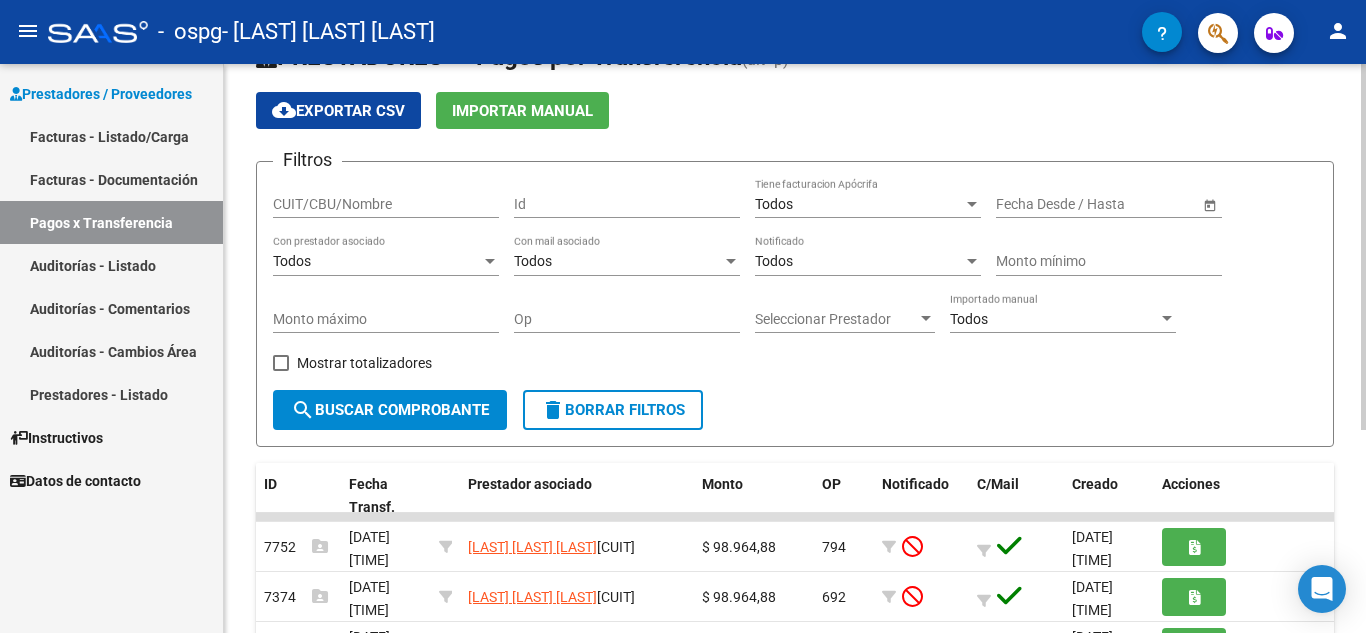 scroll, scrollTop: 316, scrollLeft: 0, axis: vertical 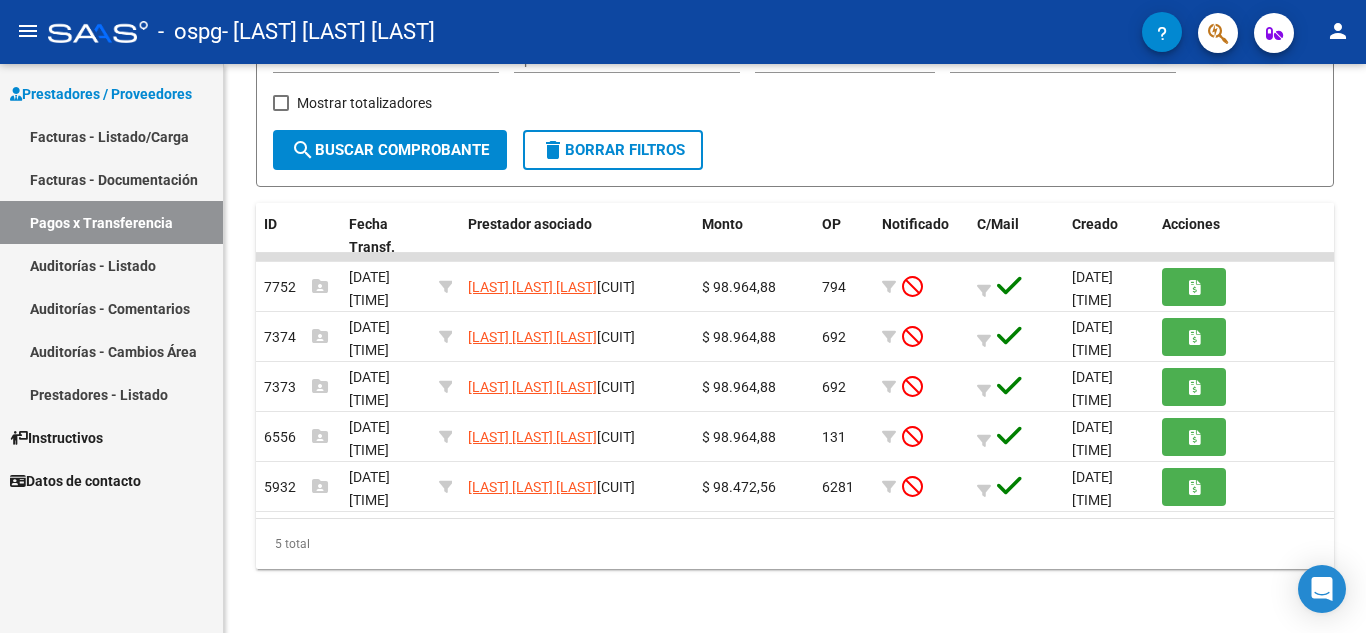 click on "Auditorías - Comentarios" at bounding box center [111, 308] 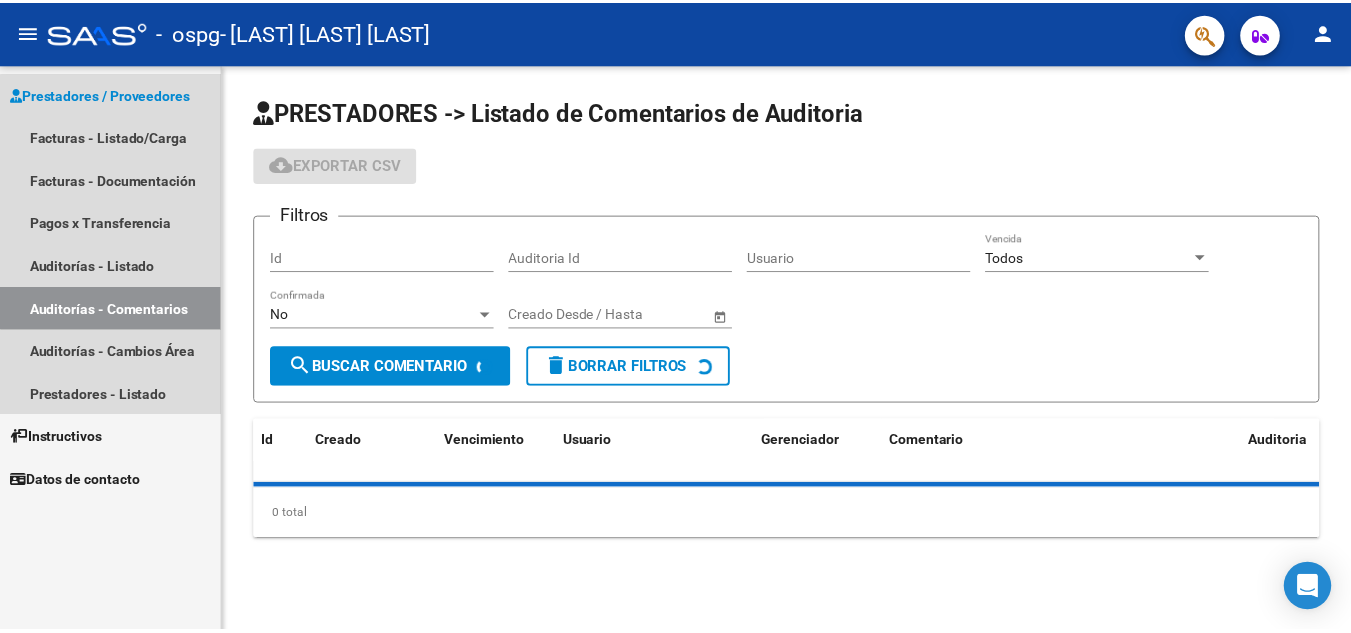 scroll, scrollTop: 0, scrollLeft: 0, axis: both 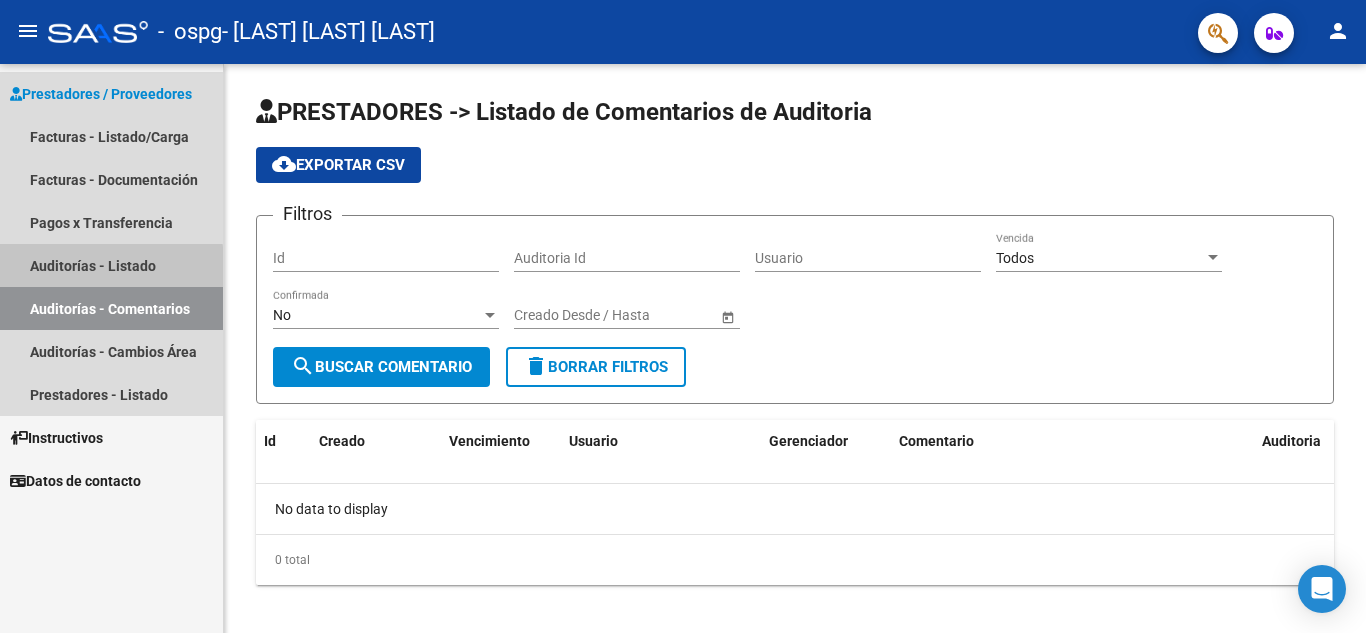 click on "Auditorías - Listado" at bounding box center [111, 265] 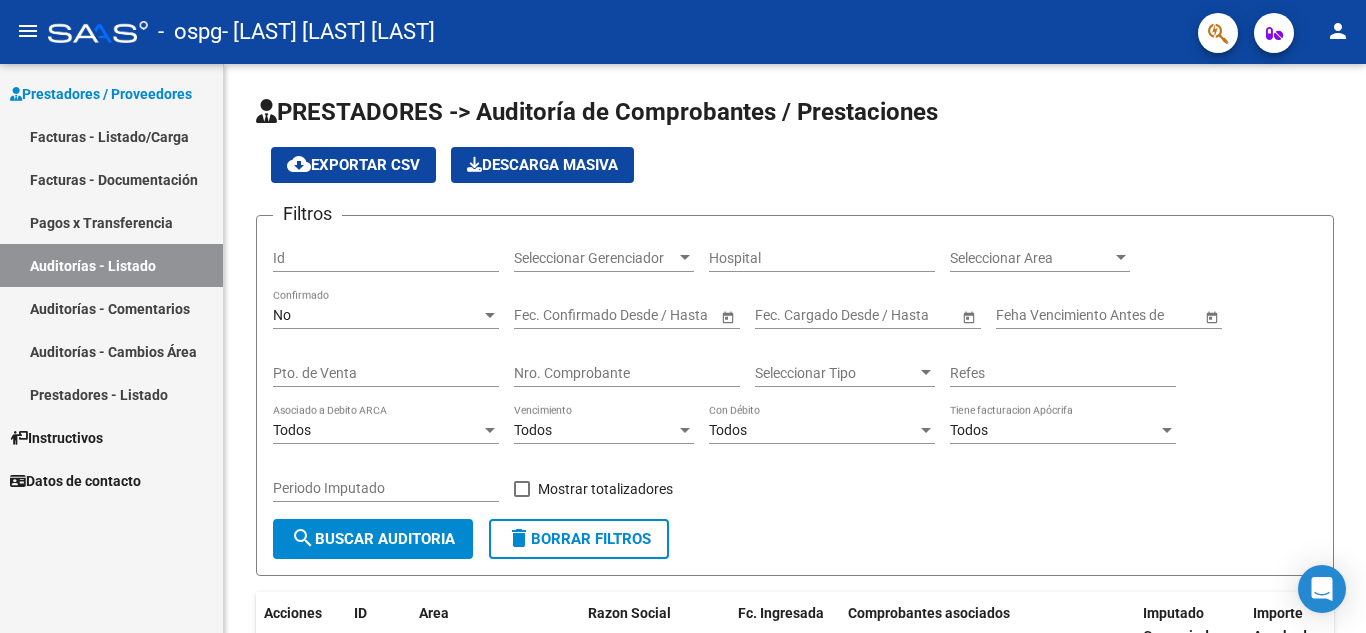 click on "person" 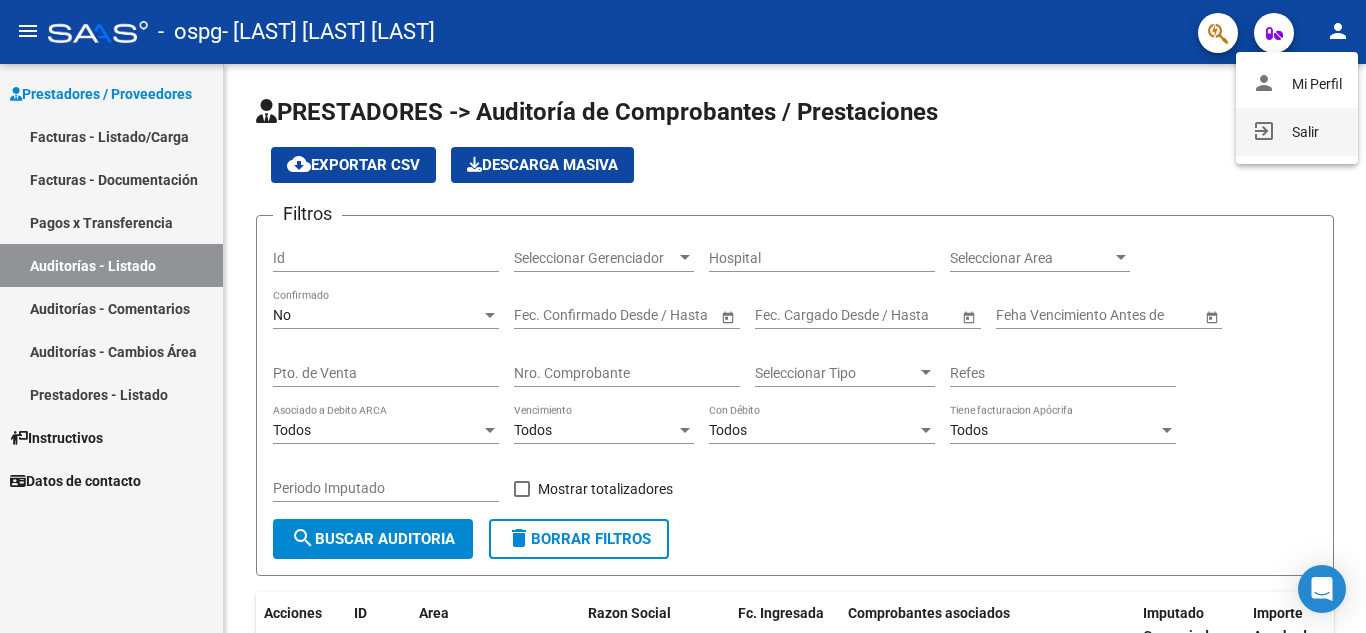 click on "exit_to_app  Salir" at bounding box center (1297, 132) 